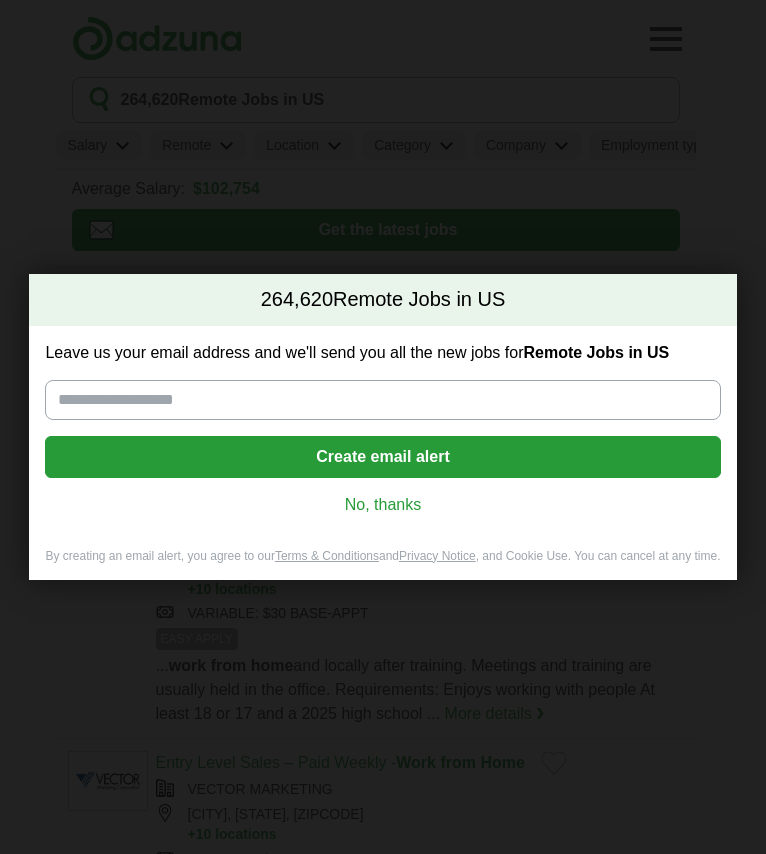 scroll, scrollTop: 0, scrollLeft: 0, axis: both 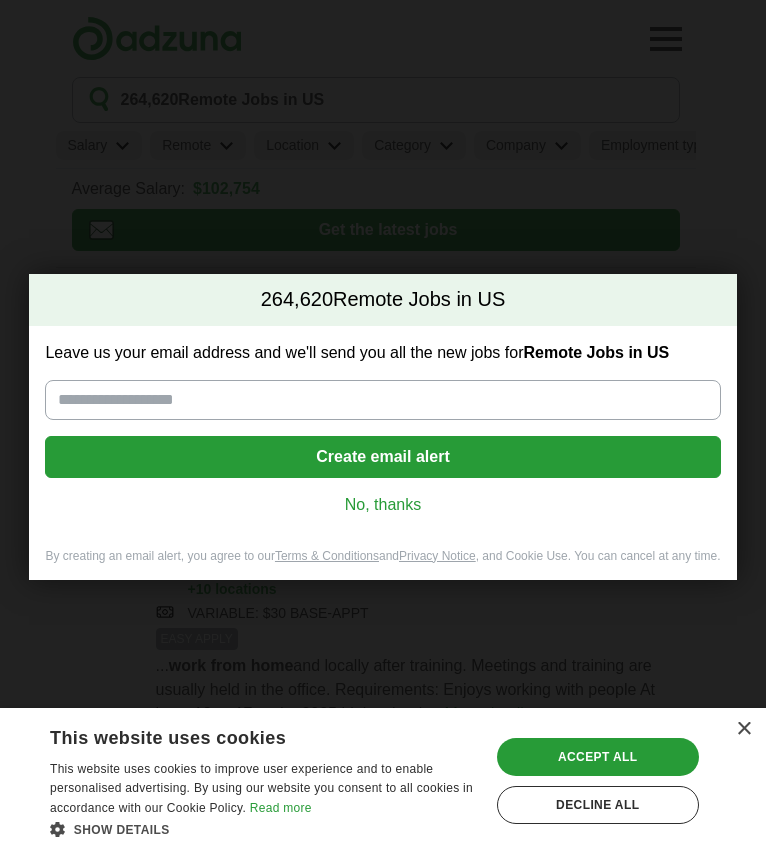 click on "[NUMBER]
Remote Jobs in US
Leave us your email address and we'll send you all the new jobs for  Remote  Jobs in US
Create email alert
No, thanks
By creating an email alert, you agree to our  Terms & Conditions  and  Privacy Notice , and Cookie Use. You can cancel at any time.
Loading..." at bounding box center [383, 427] 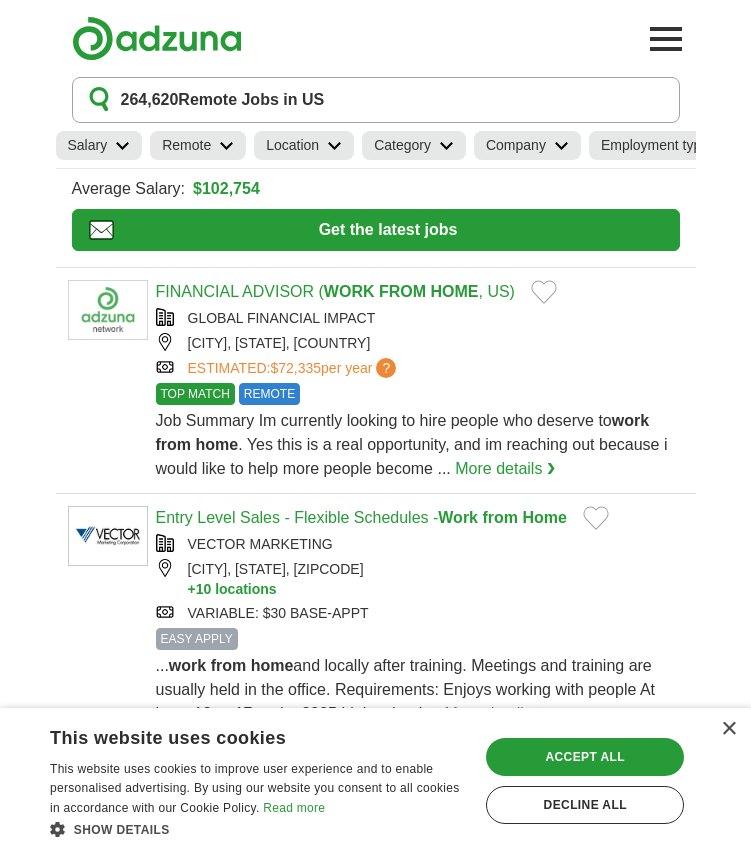 click on "Remote" at bounding box center (186, 145) 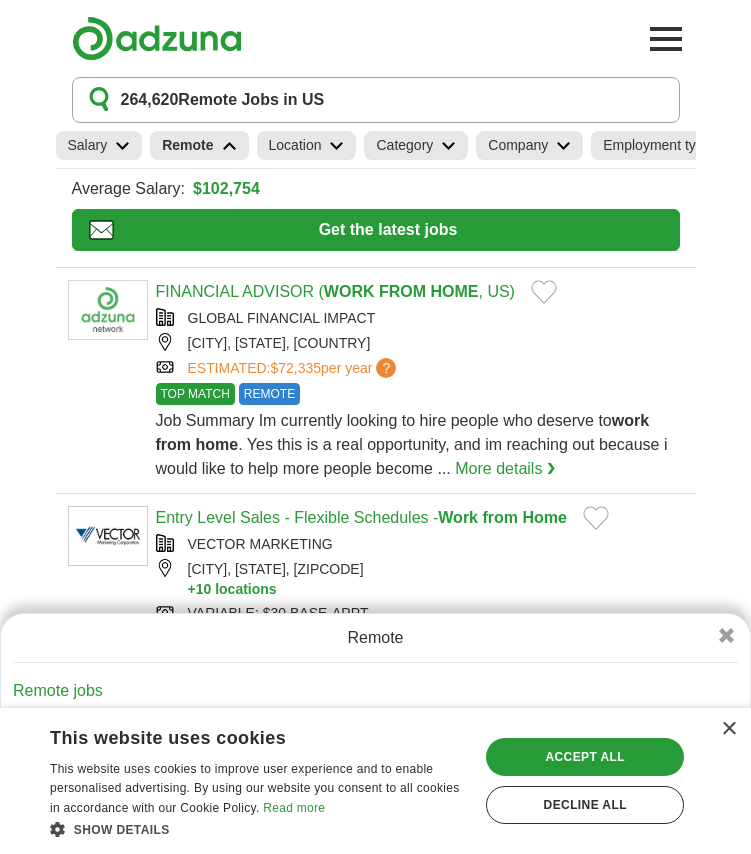 click at bounding box center (229, 146) 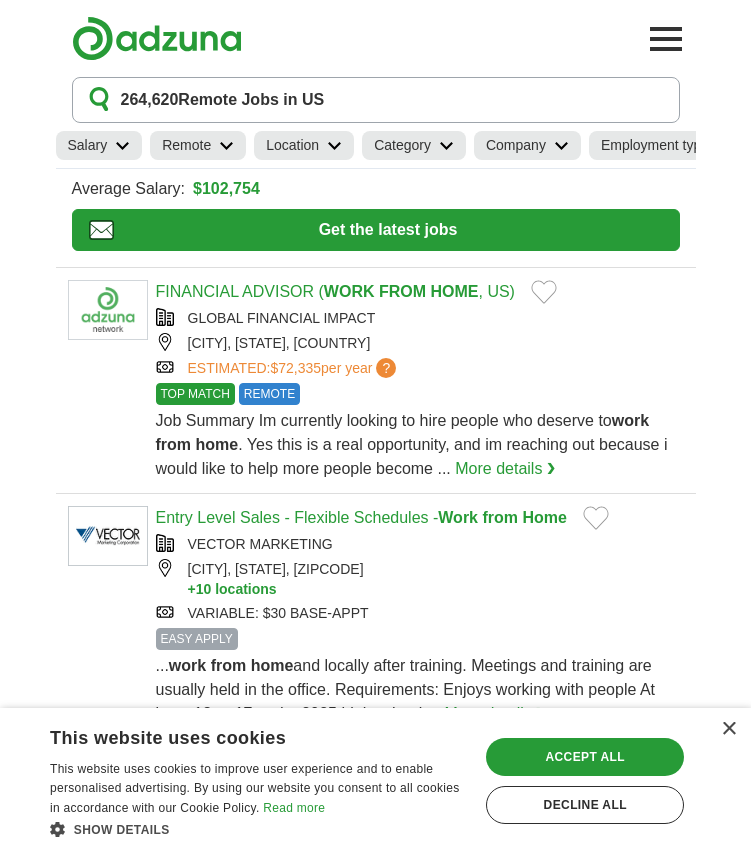 click at bounding box center (226, 146) 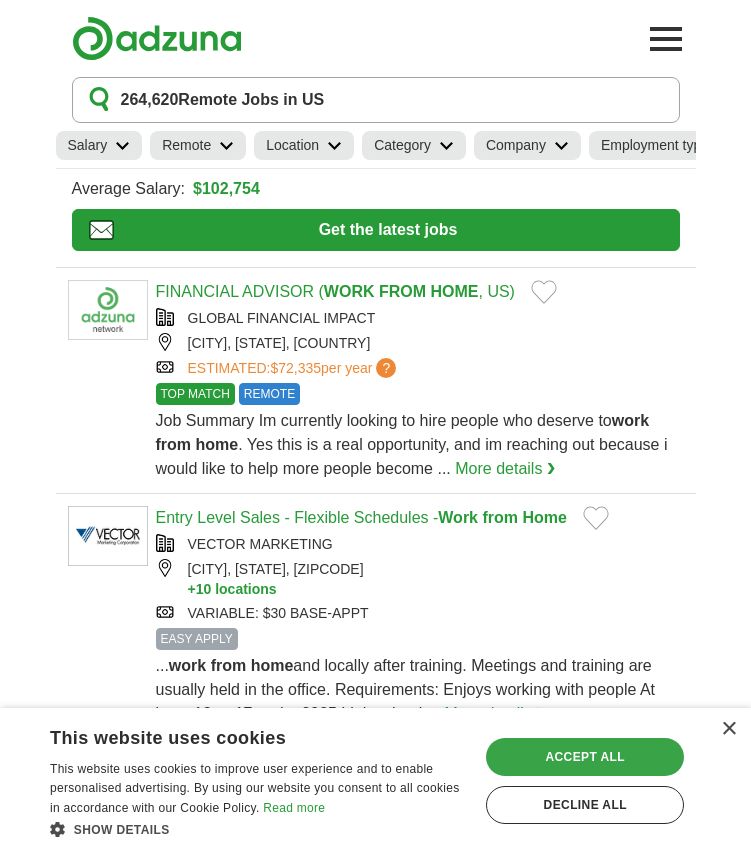 click on "Accept all" at bounding box center [585, 757] 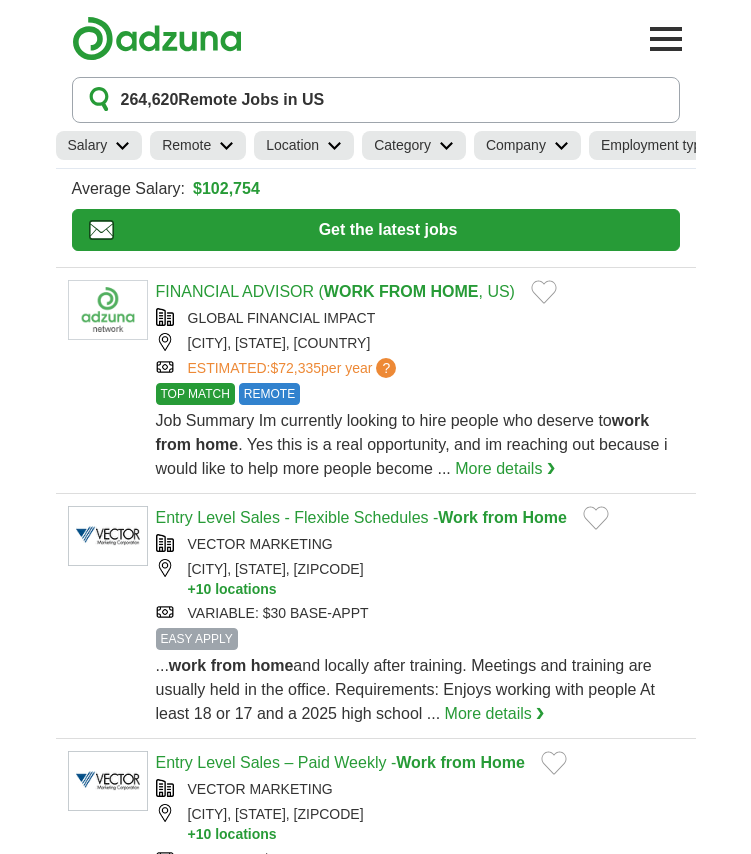 click on "Remote" at bounding box center (186, 145) 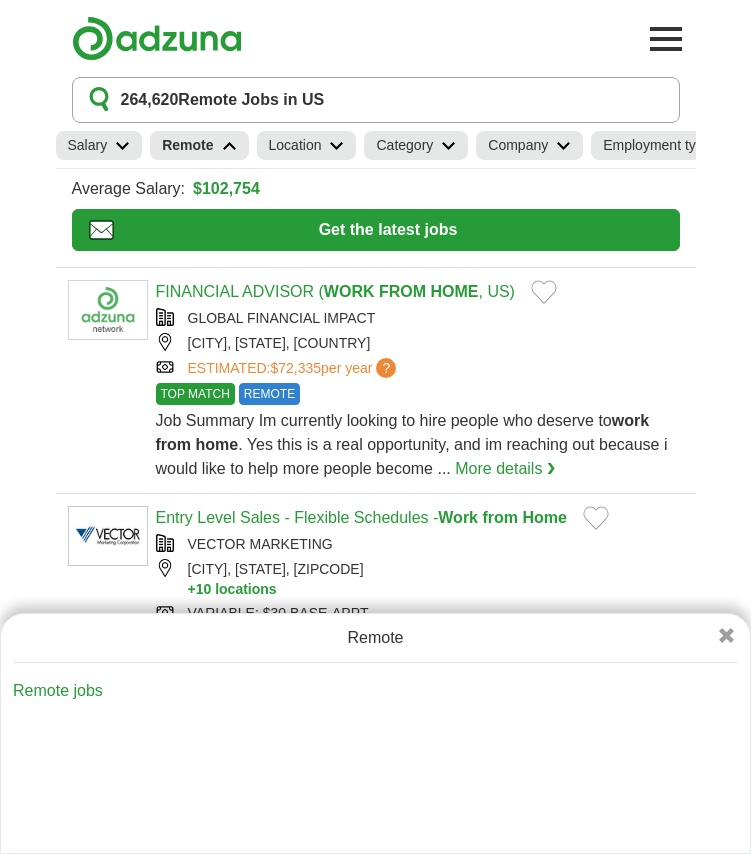 click on "Remote jobs" at bounding box center (58, 690) 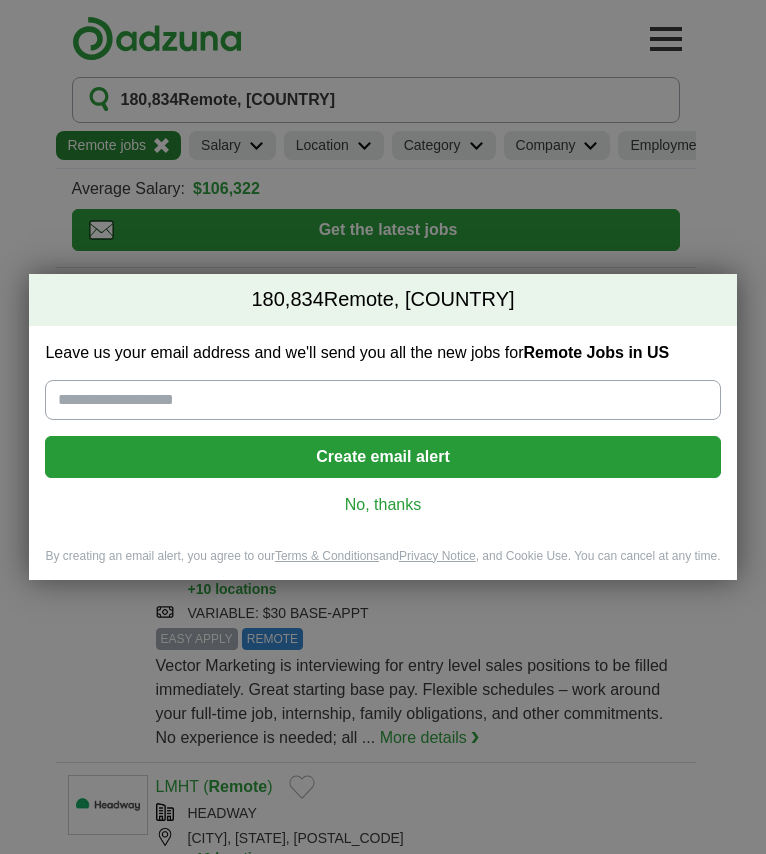 scroll, scrollTop: 0, scrollLeft: 0, axis: both 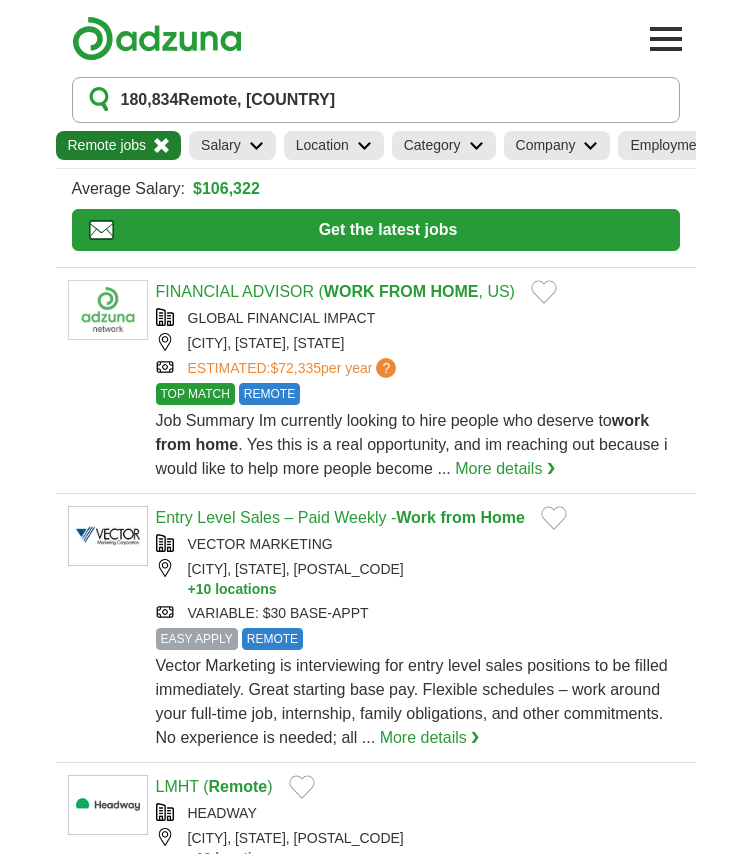 click on "Salary" at bounding box center (232, 145) 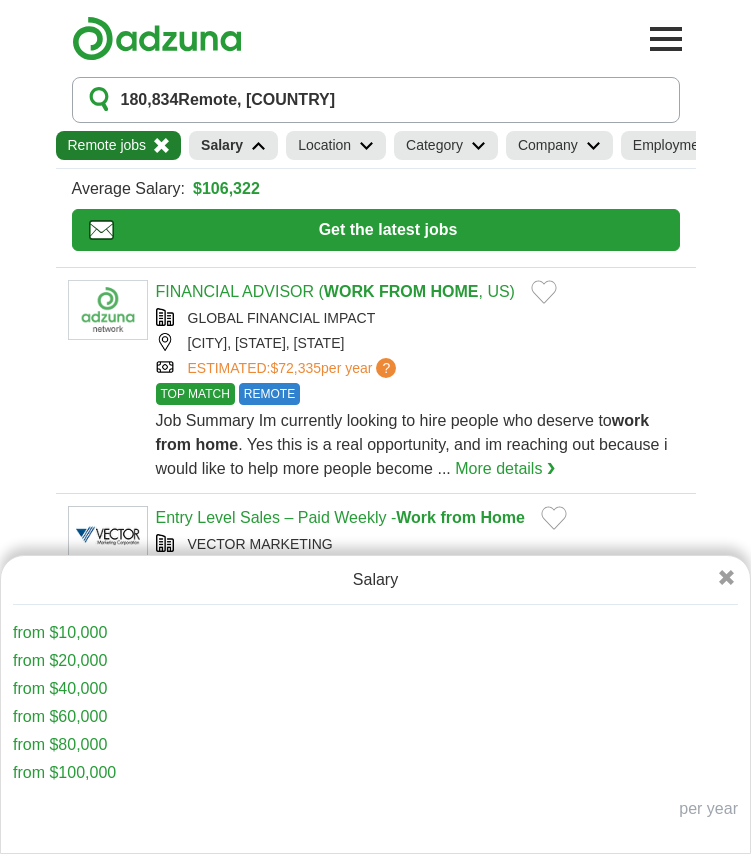 click on "from $100,000" at bounding box center (64, 772) 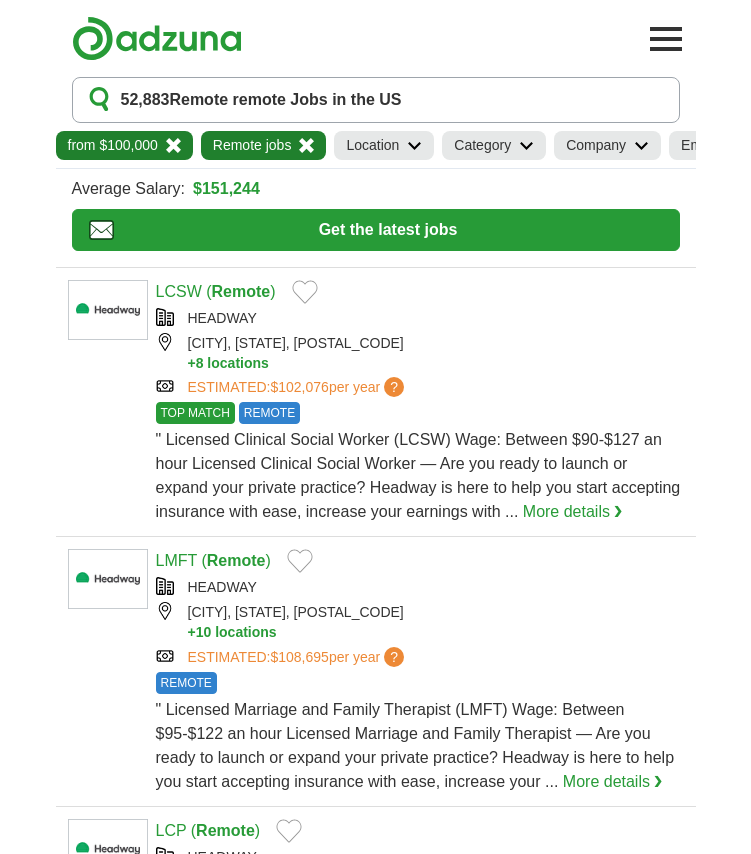 scroll, scrollTop: 0, scrollLeft: 0, axis: both 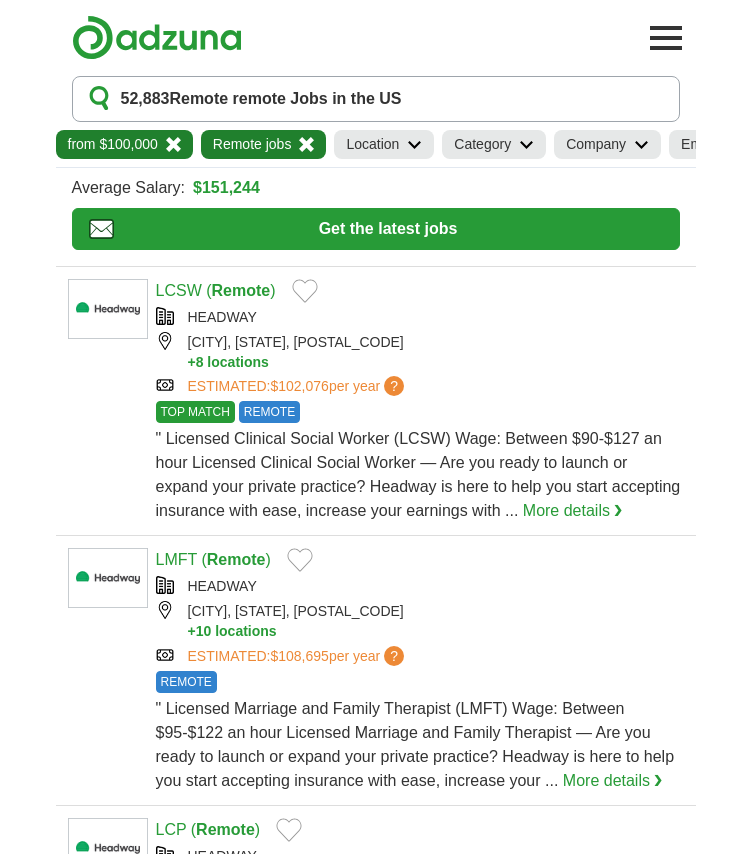 click on "52,883
Remote remote Jobs in the US" at bounding box center [376, 99] 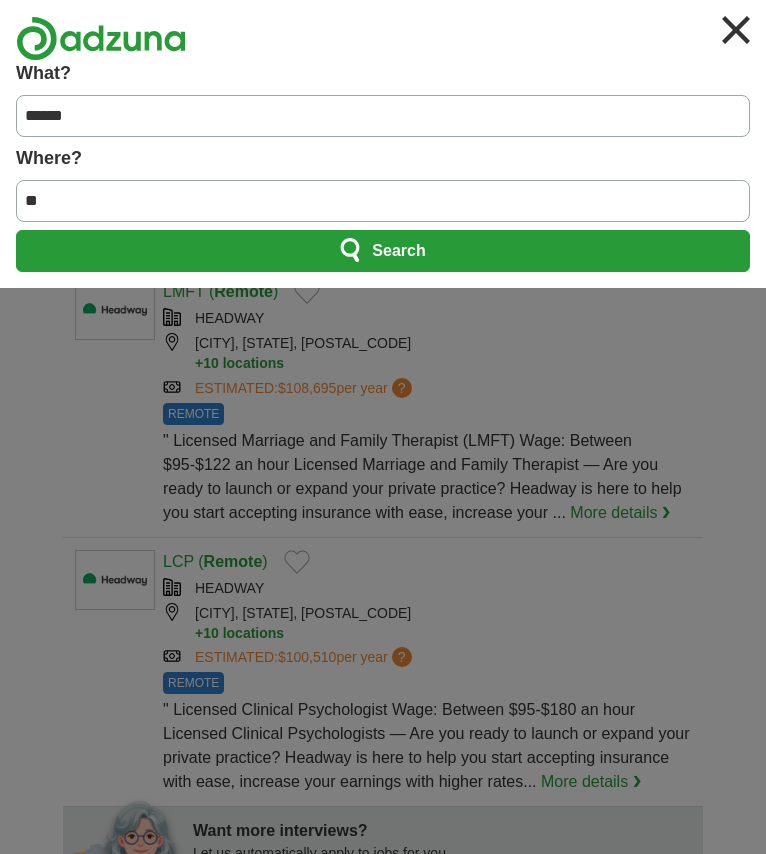 click on "Search" at bounding box center [383, 251] 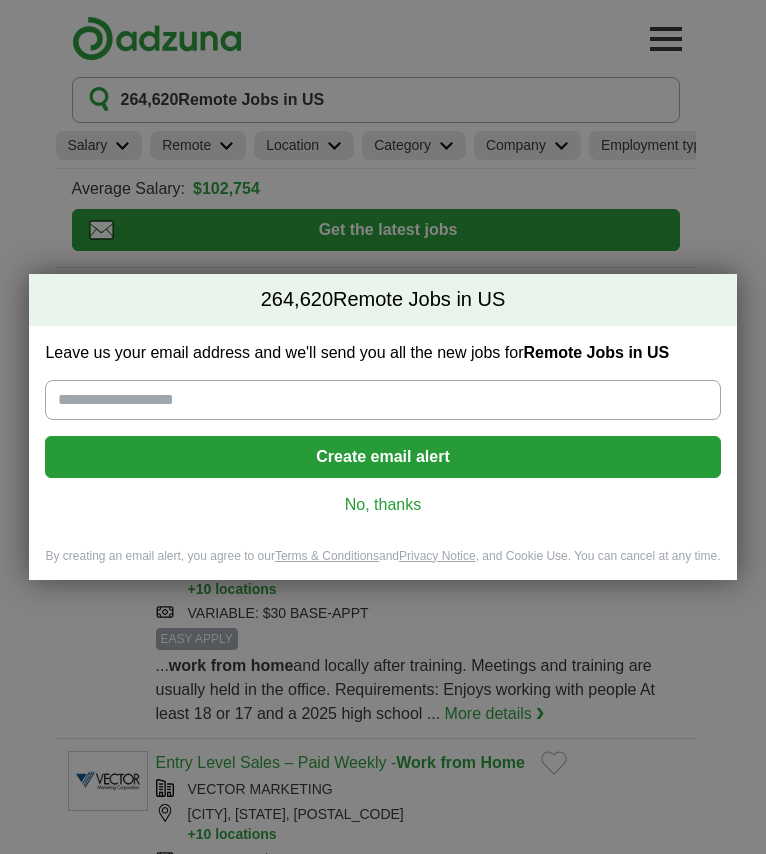 scroll, scrollTop: 0, scrollLeft: 0, axis: both 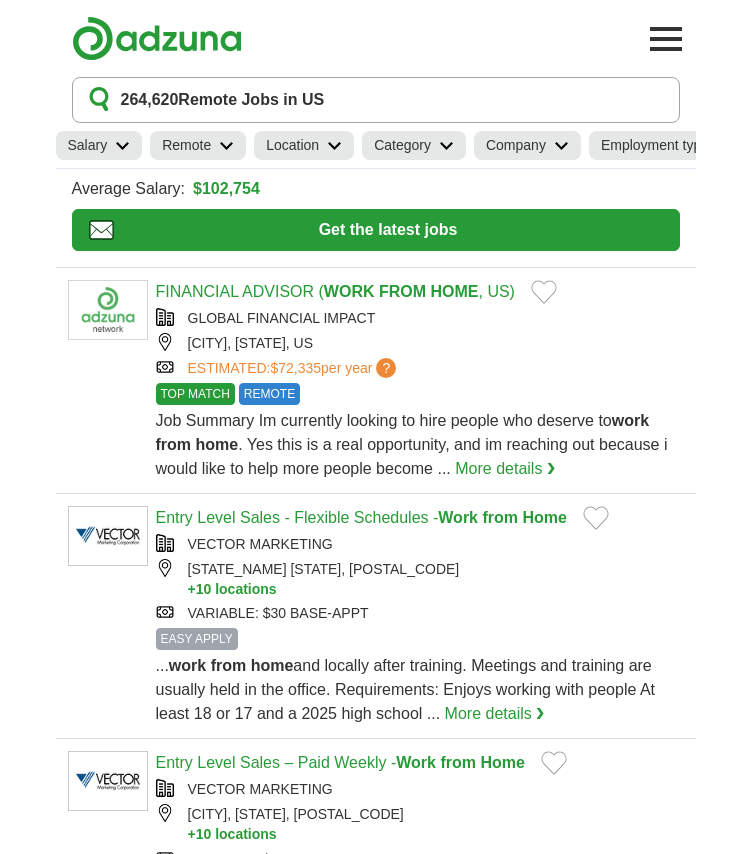 click on "264,620
Remote Jobs in US" at bounding box center (376, 100) 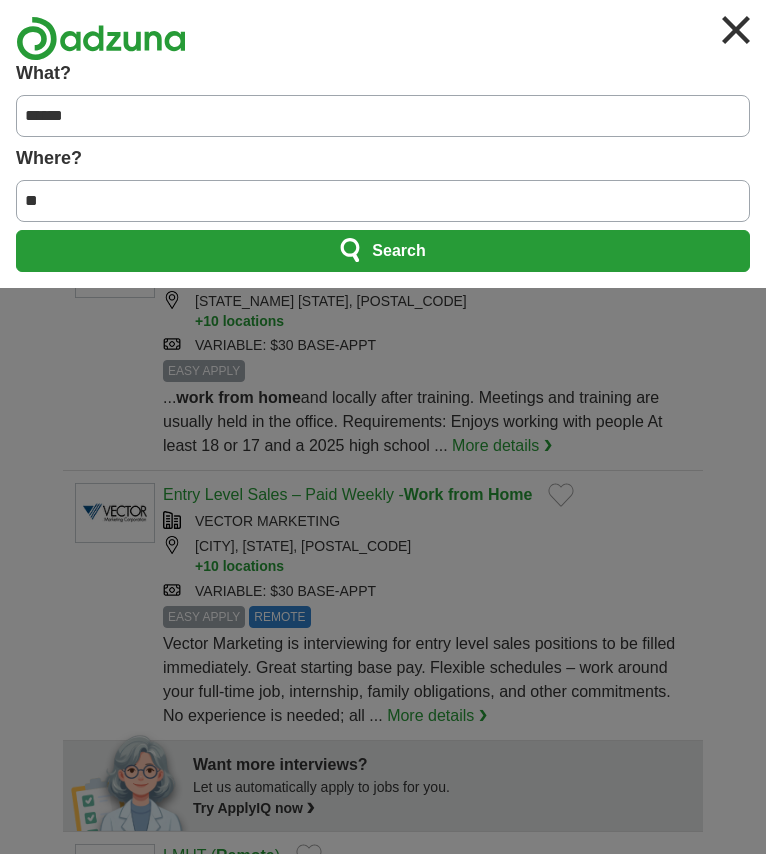 click 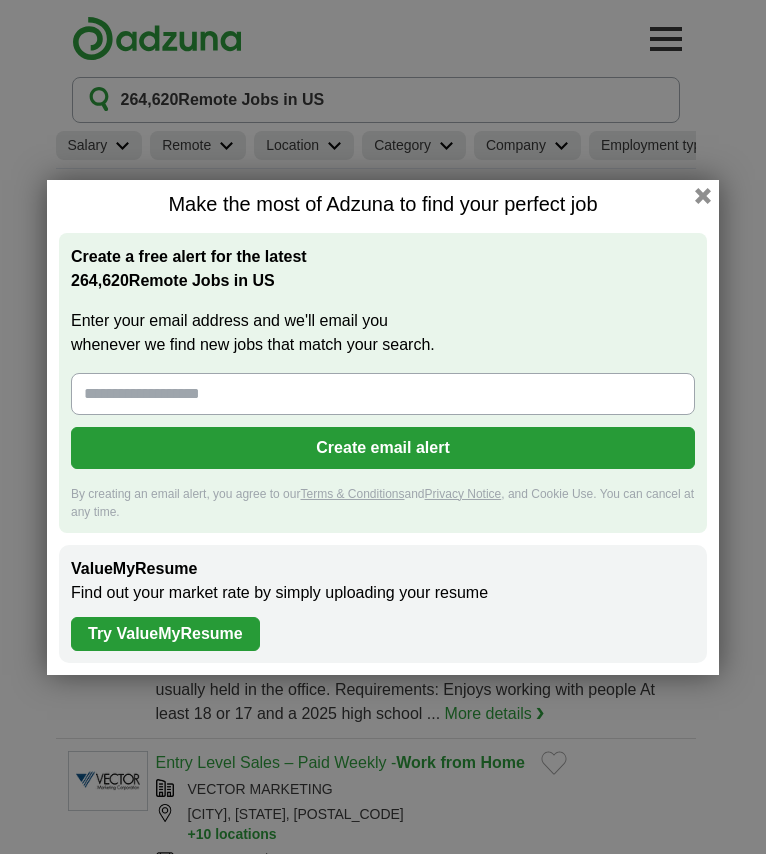 scroll, scrollTop: 0, scrollLeft: 0, axis: both 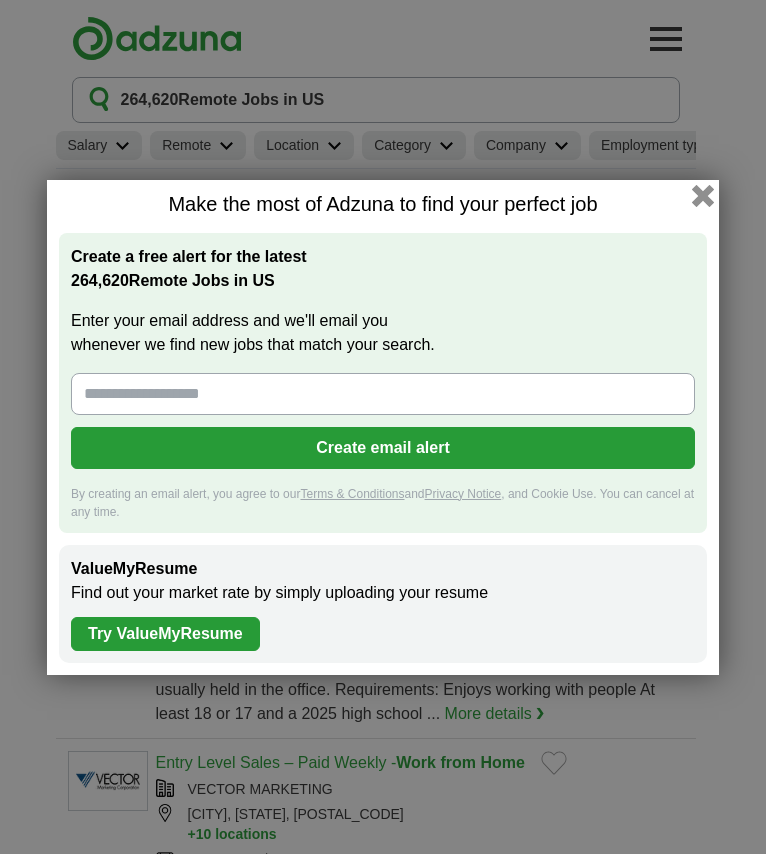 click at bounding box center (703, 195) 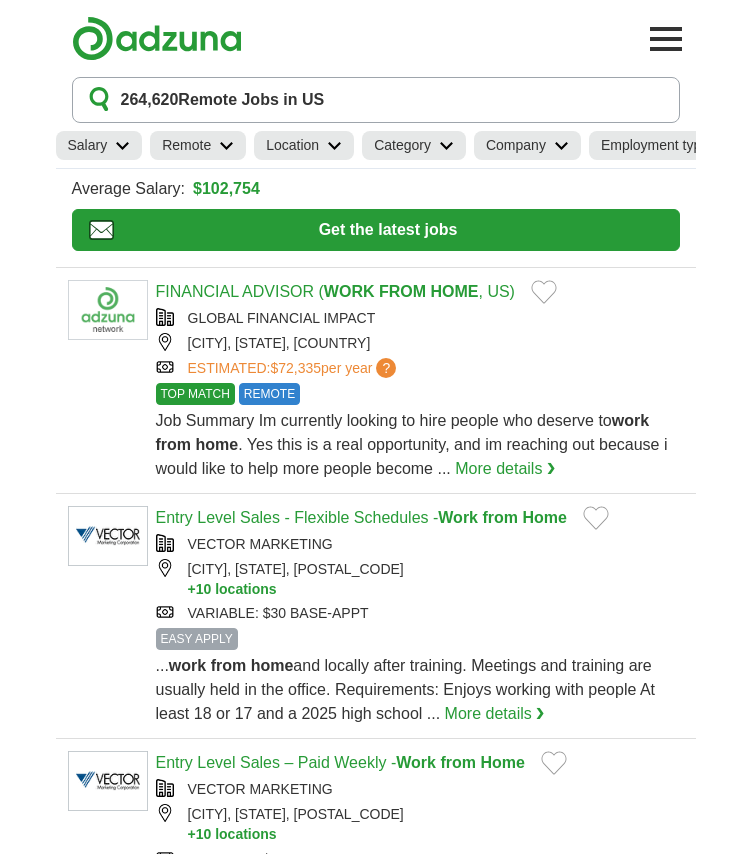 click at bounding box center [666, 39] 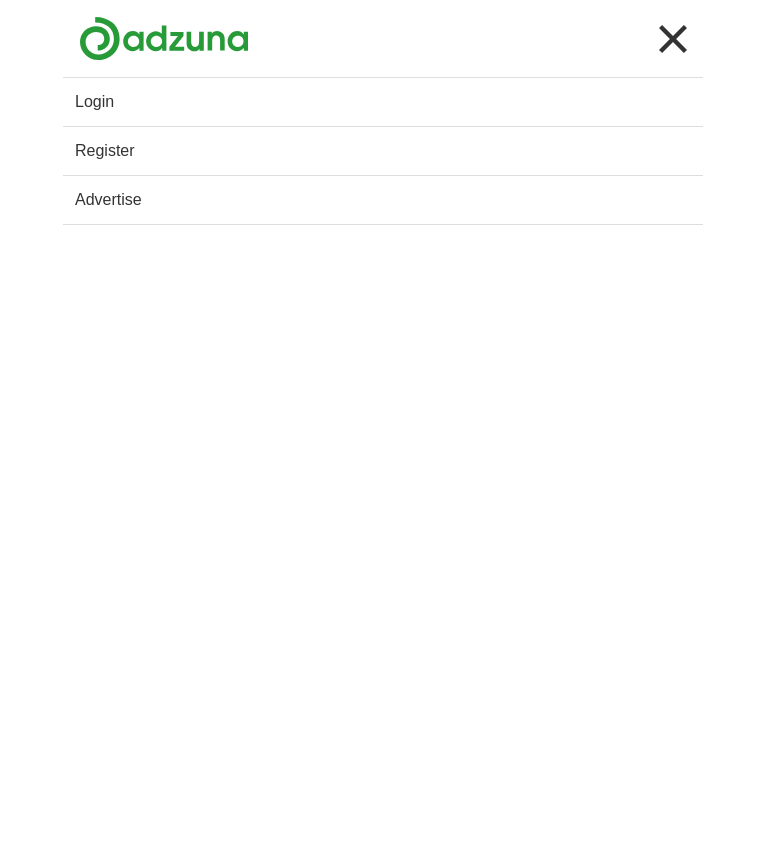 click at bounding box center (673, 39) 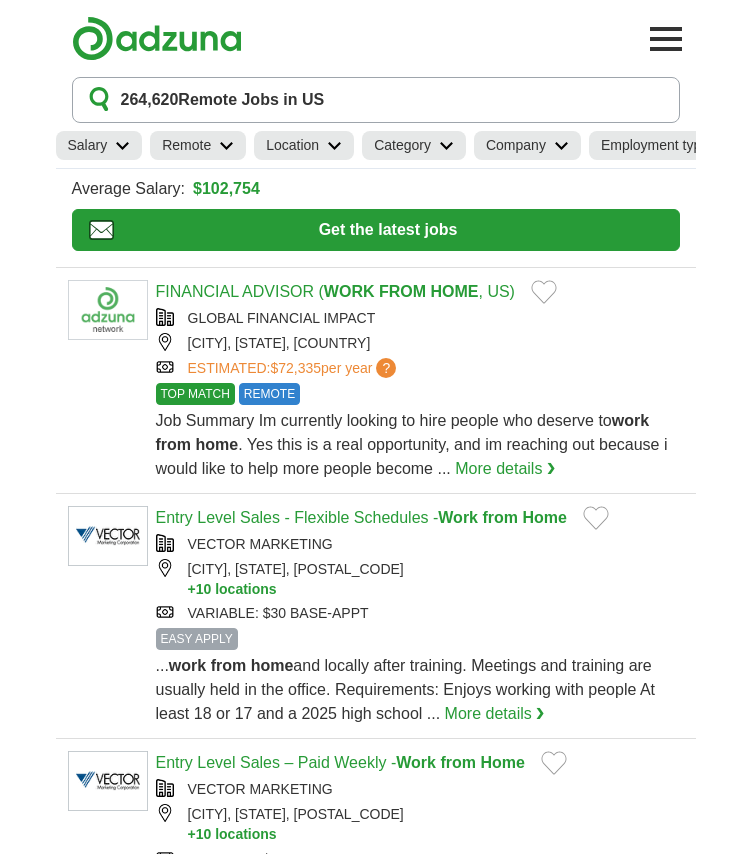click on "[NUMBER] remote Jobs in [STATE]" at bounding box center (376, 100) 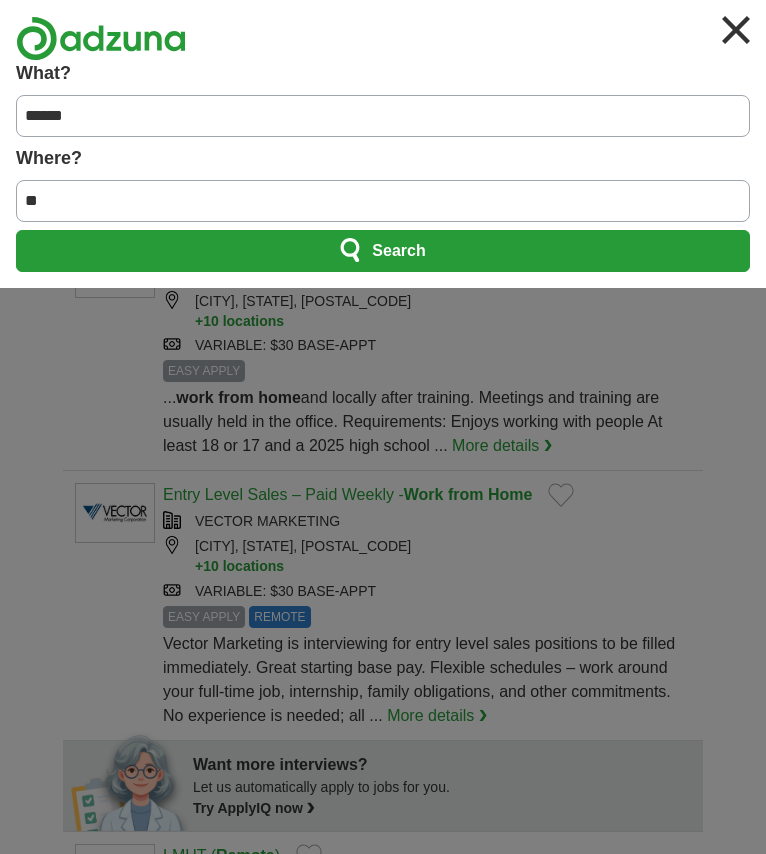 click on "******" at bounding box center [383, 116] 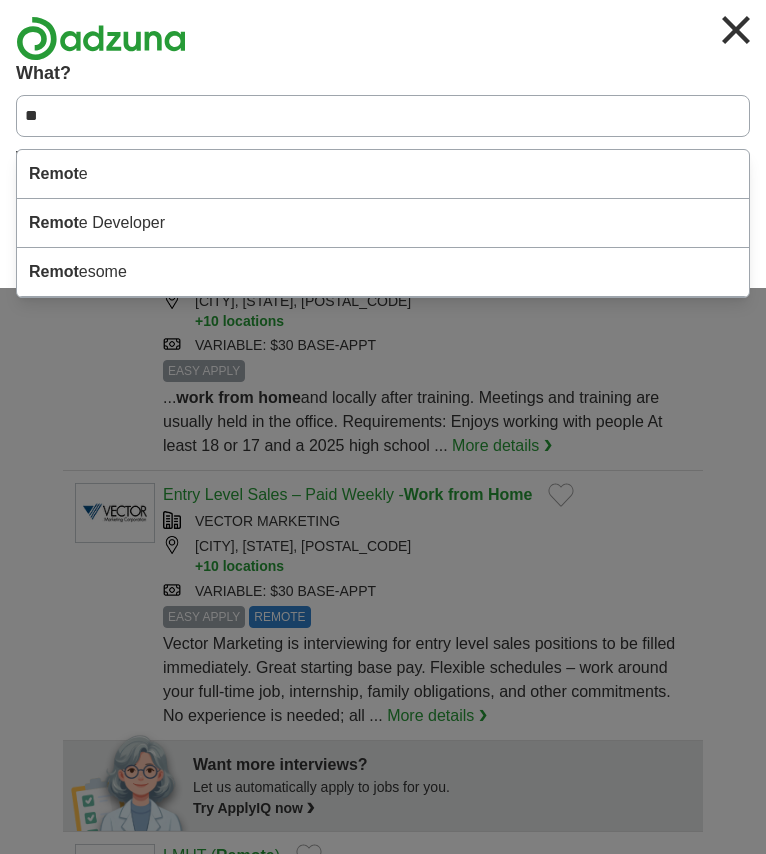 type on "*" 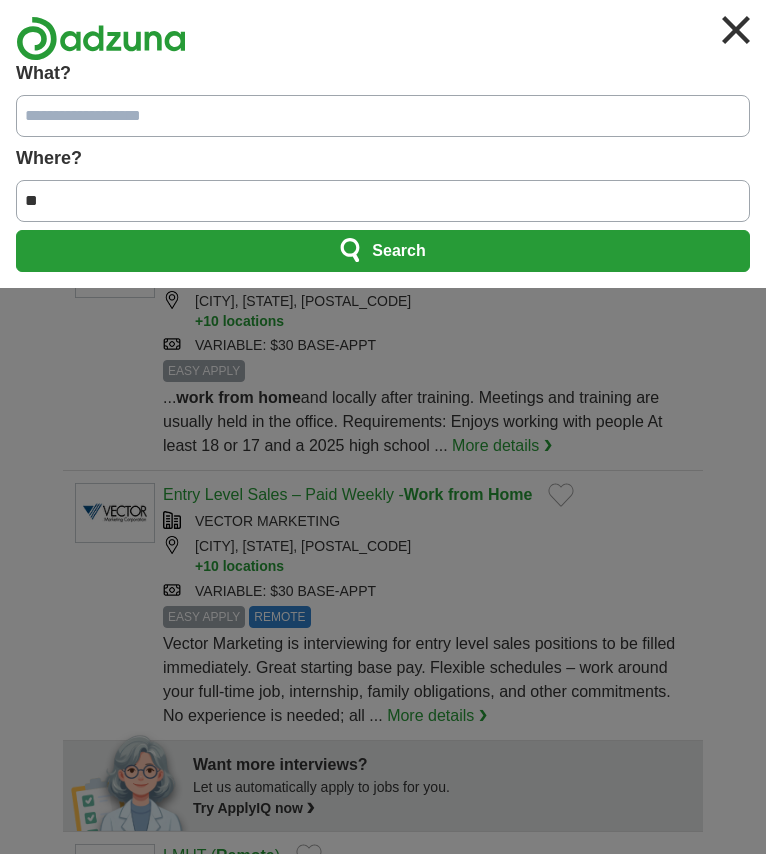 paste on "**********" 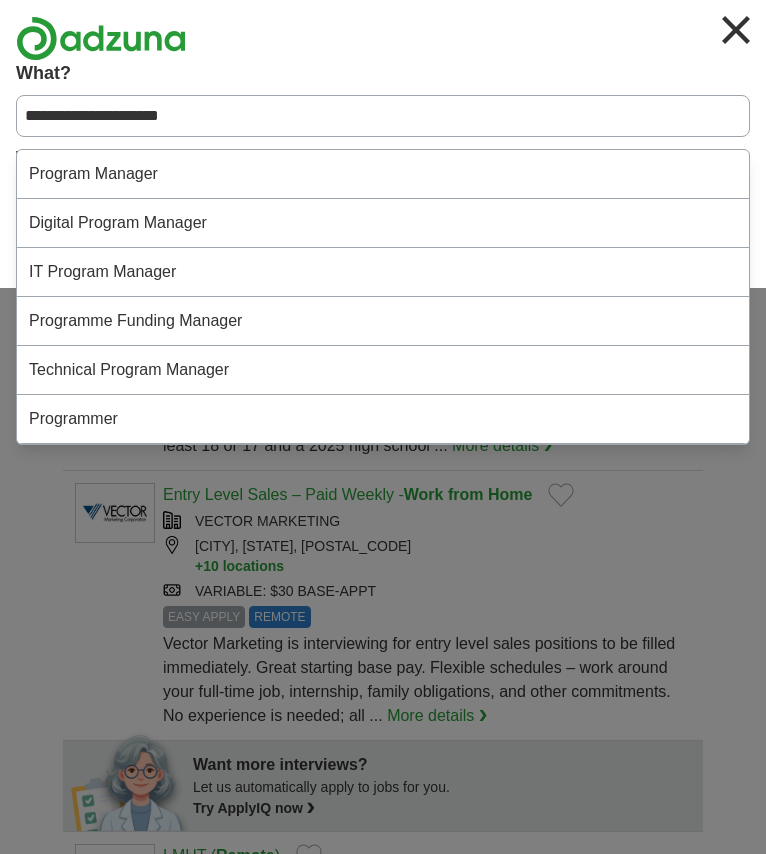 type on "**********" 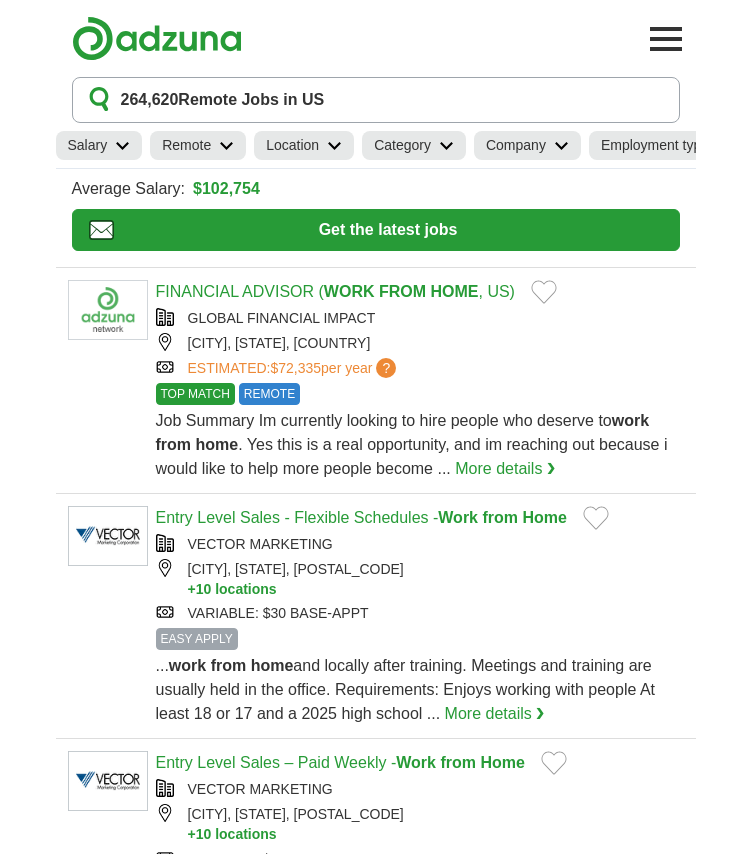 click on "264,620
Remote Jobs in US" at bounding box center (376, 100) 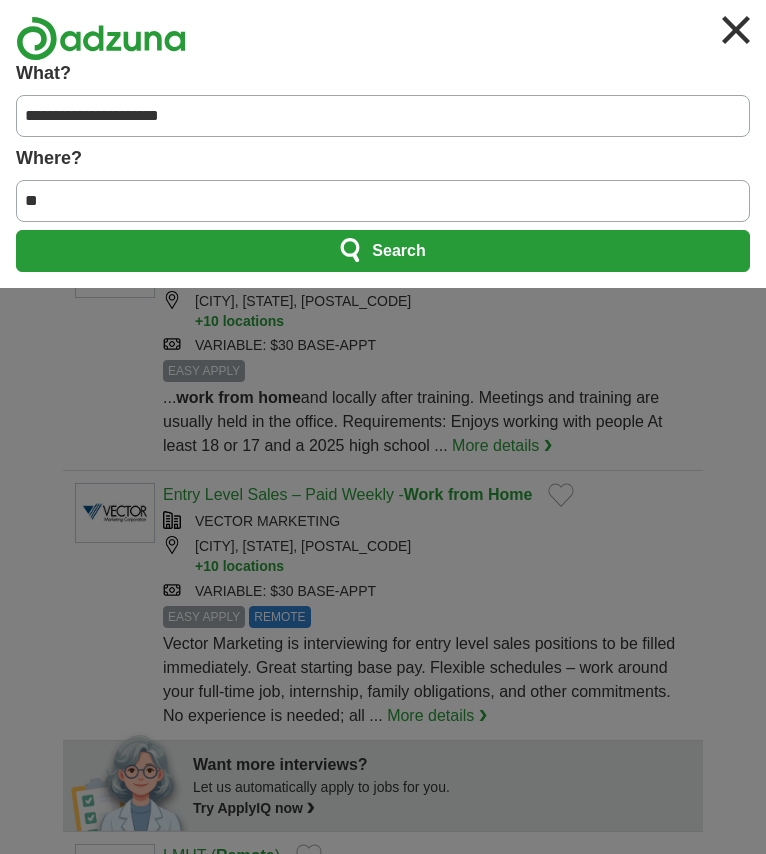 click on "**" at bounding box center [383, 201] 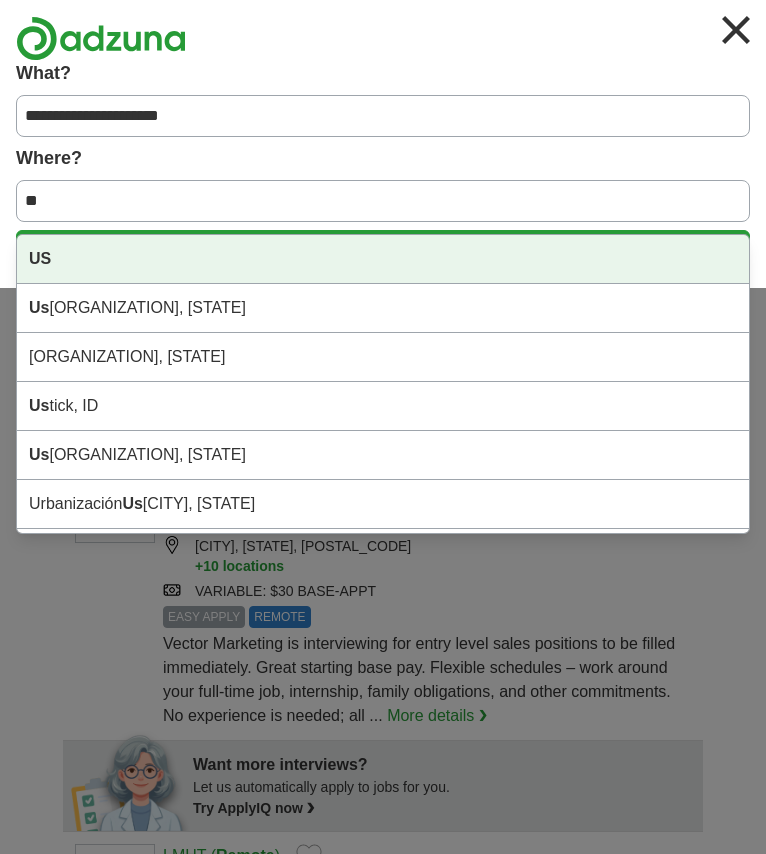 click on "**********" at bounding box center (383, 174) 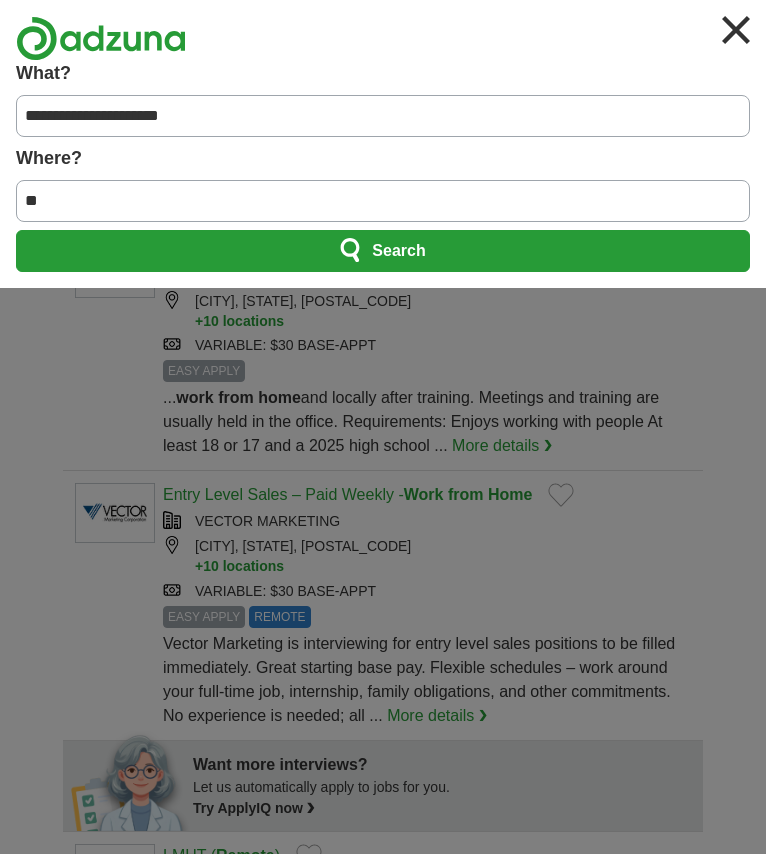 click on "Search" at bounding box center [383, 251] 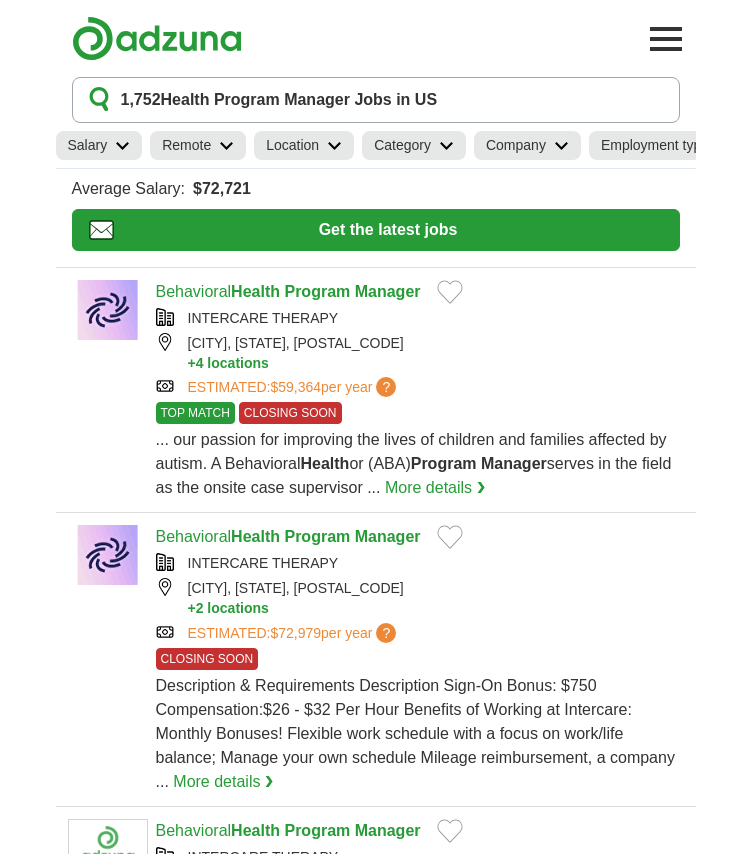 scroll, scrollTop: 0, scrollLeft: 0, axis: both 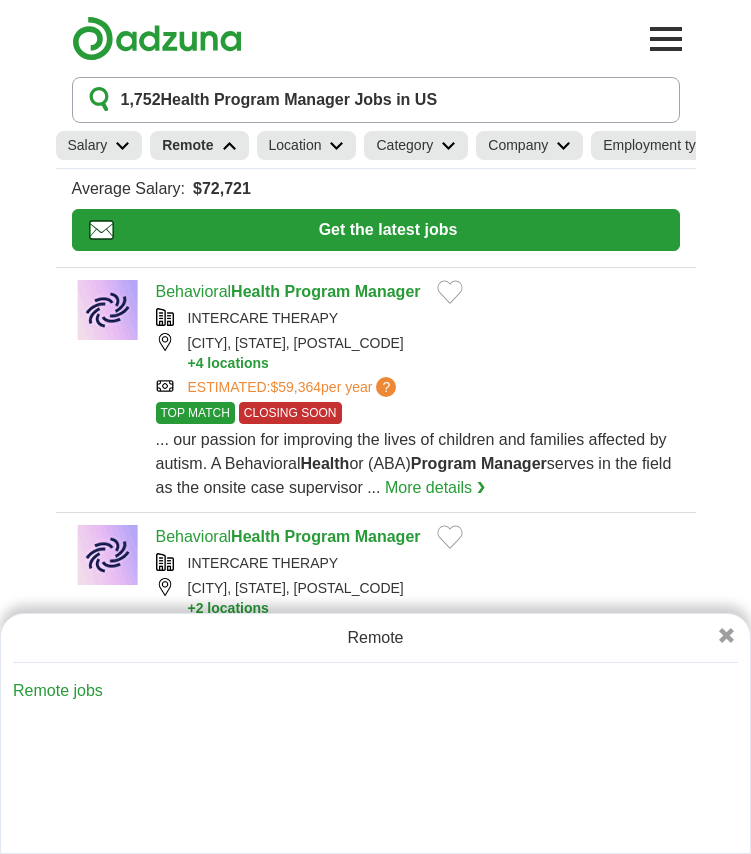 click on "Remote jobs" at bounding box center (58, 690) 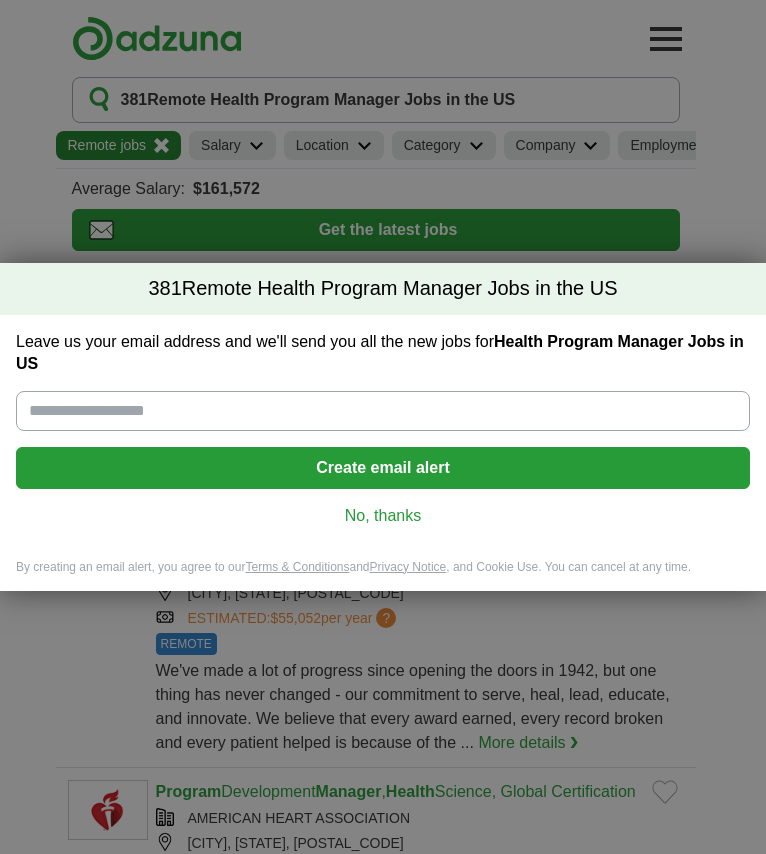 scroll, scrollTop: 0, scrollLeft: 0, axis: both 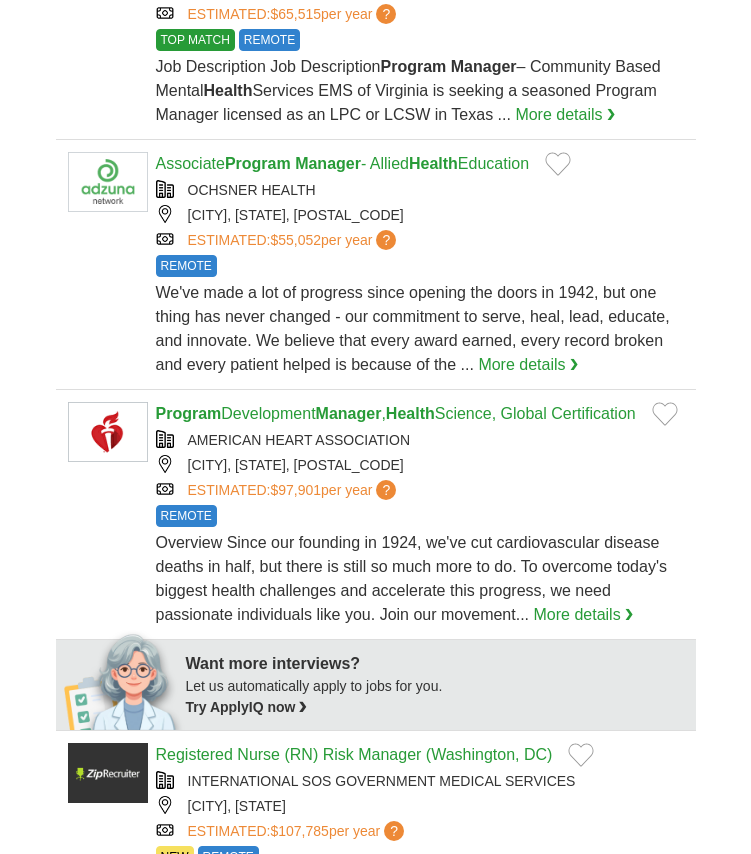 click on "AMERICAN HEART ASSOCIATION" at bounding box center [420, 440] 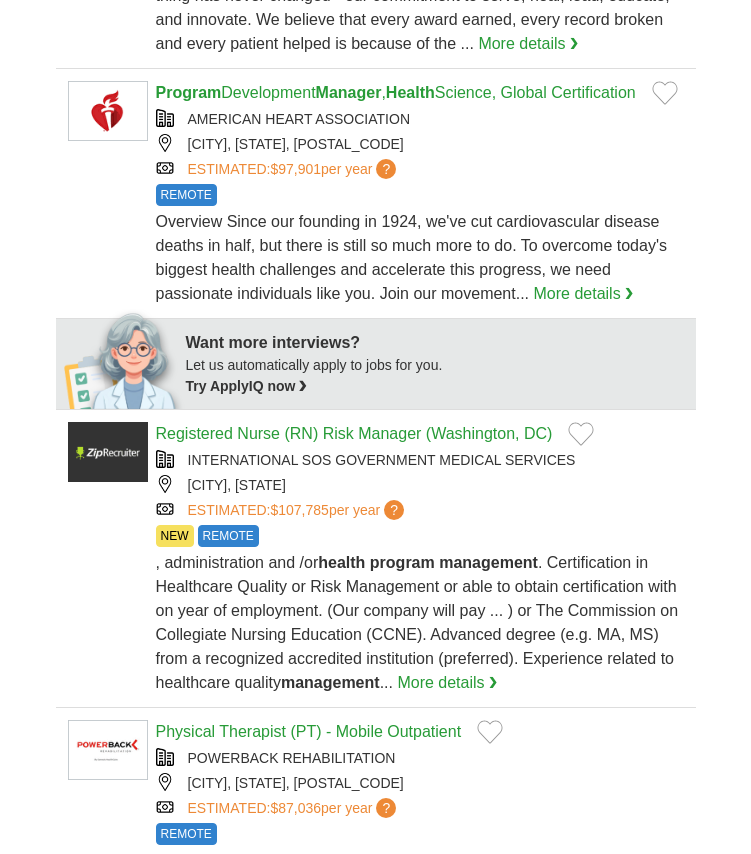 scroll, scrollTop: 700, scrollLeft: 0, axis: vertical 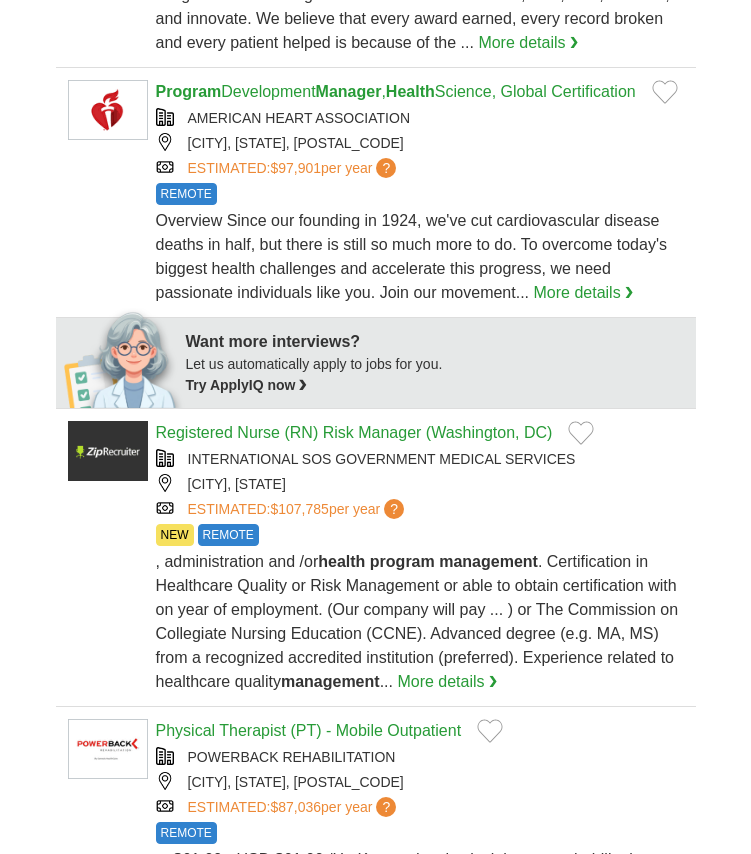 click on "ESTIMATED:
$107,785
per year
?
NEW REMOTE" at bounding box center [420, 509] 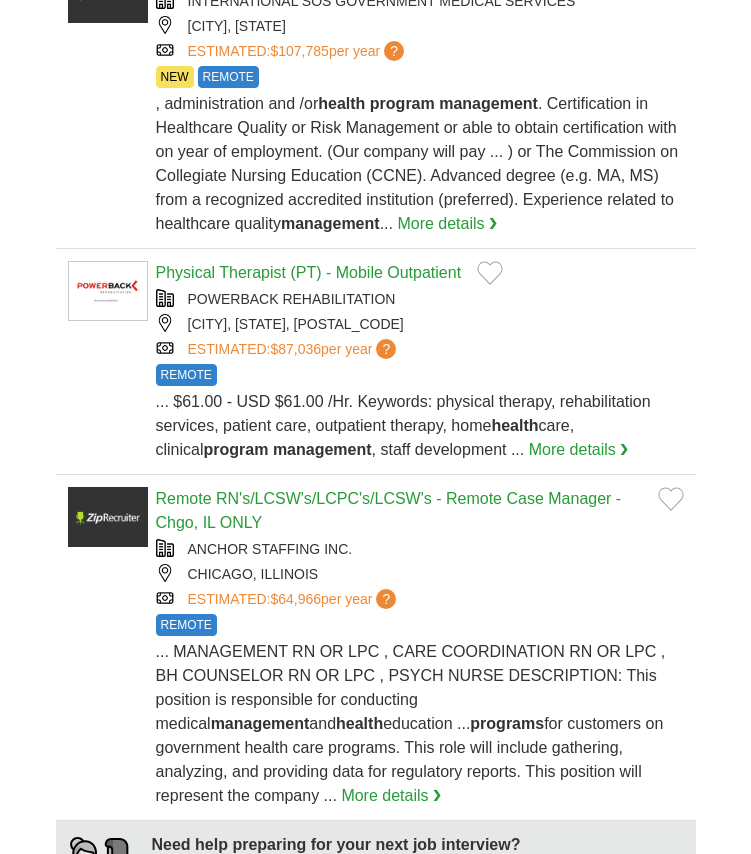 scroll, scrollTop: 1180, scrollLeft: 0, axis: vertical 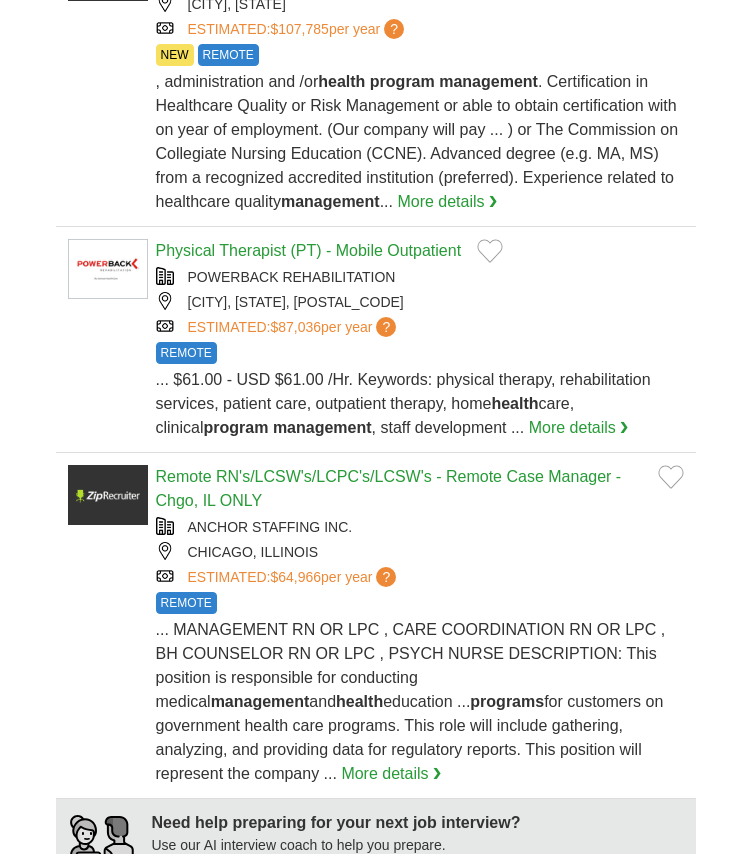 click on "Remote RN's/LCSW's/LCPC's/LCSW's - Remote Case Manager - Chgo, IL ONLY" at bounding box center (399, 489) 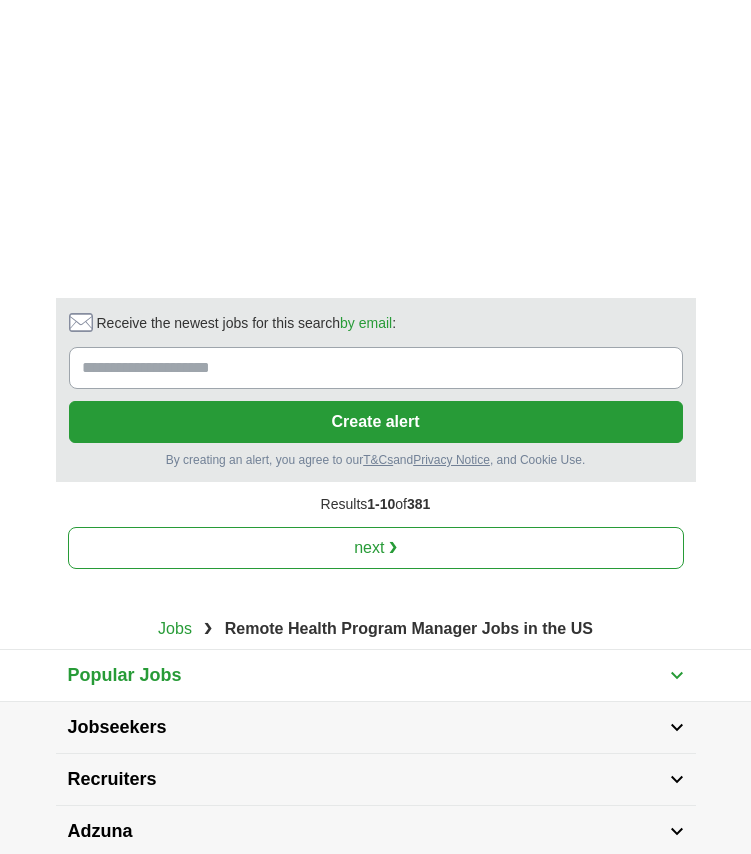 scroll, scrollTop: 4327, scrollLeft: 0, axis: vertical 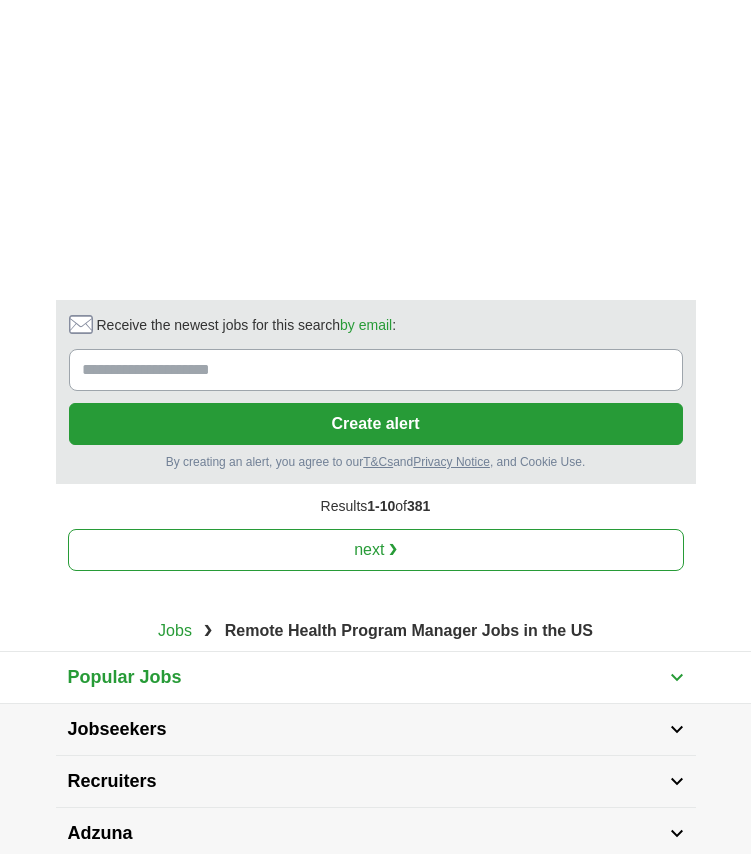 click on "next ❯" at bounding box center (376, 550) 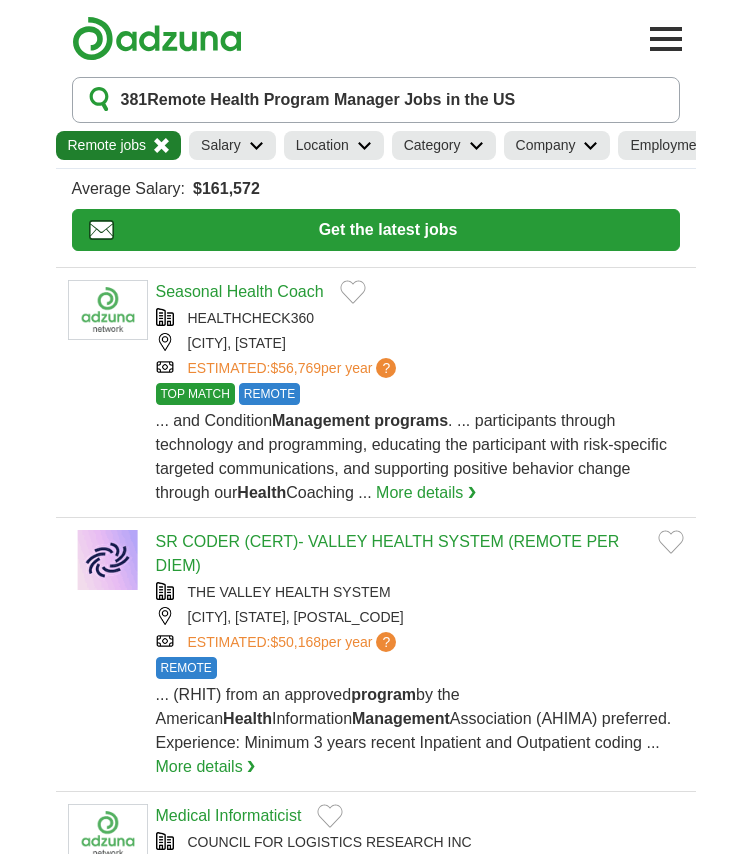 scroll, scrollTop: 0, scrollLeft: 0, axis: both 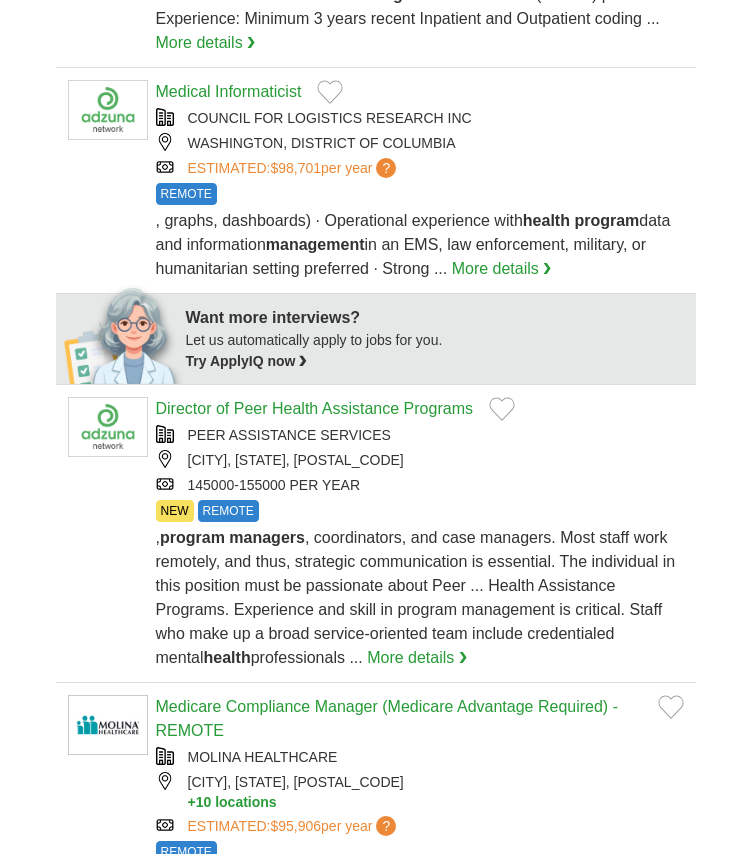 click on "PEER ASSISTANCE SERVICES
[CITY], [STATE], [POSTAL_CODE]
[NUMBER]-[NUMBER] PER YEAR
NEW REMOTE" at bounding box center [420, 460] 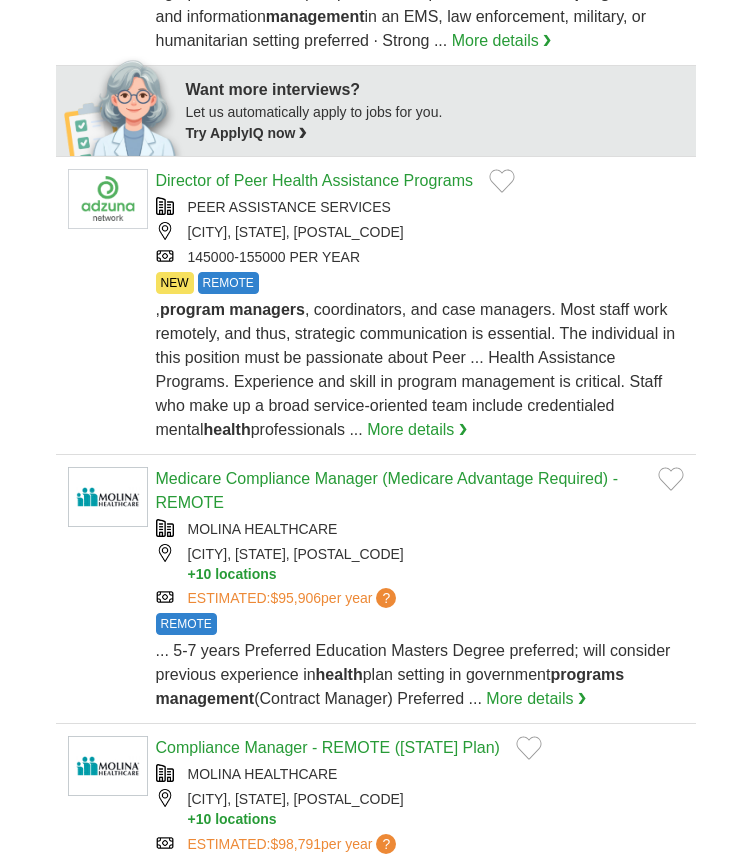 scroll, scrollTop: 959, scrollLeft: 0, axis: vertical 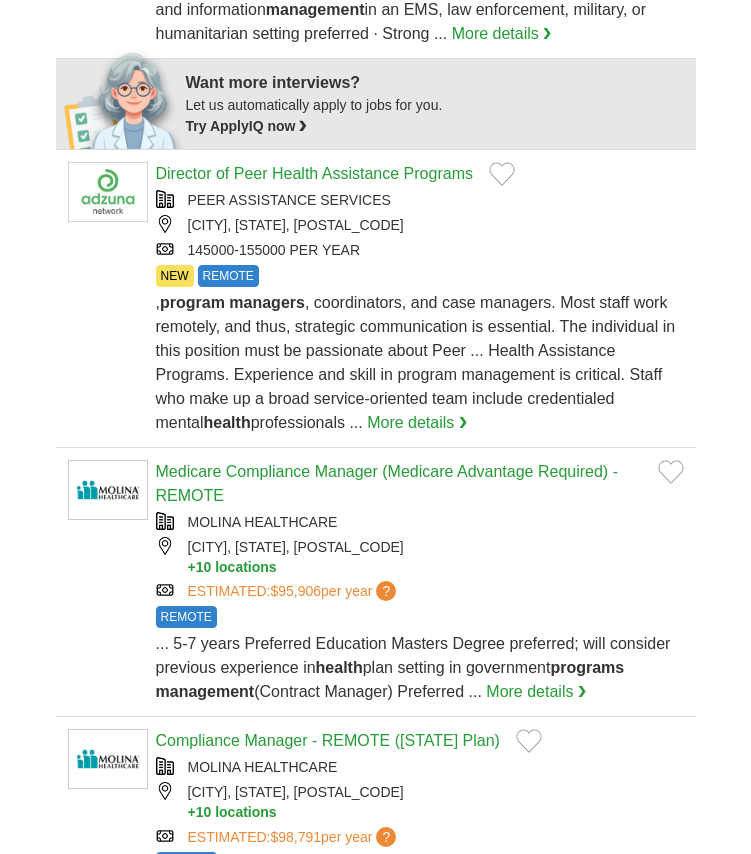 click on "MOLINA HEALTHCARE" at bounding box center (420, 522) 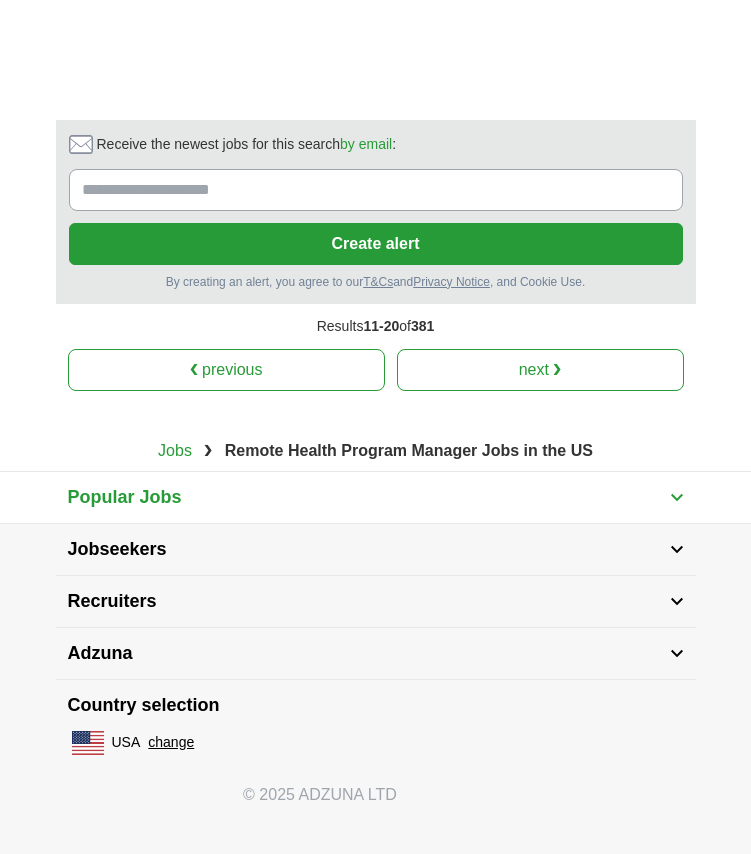 scroll, scrollTop: 3954, scrollLeft: 0, axis: vertical 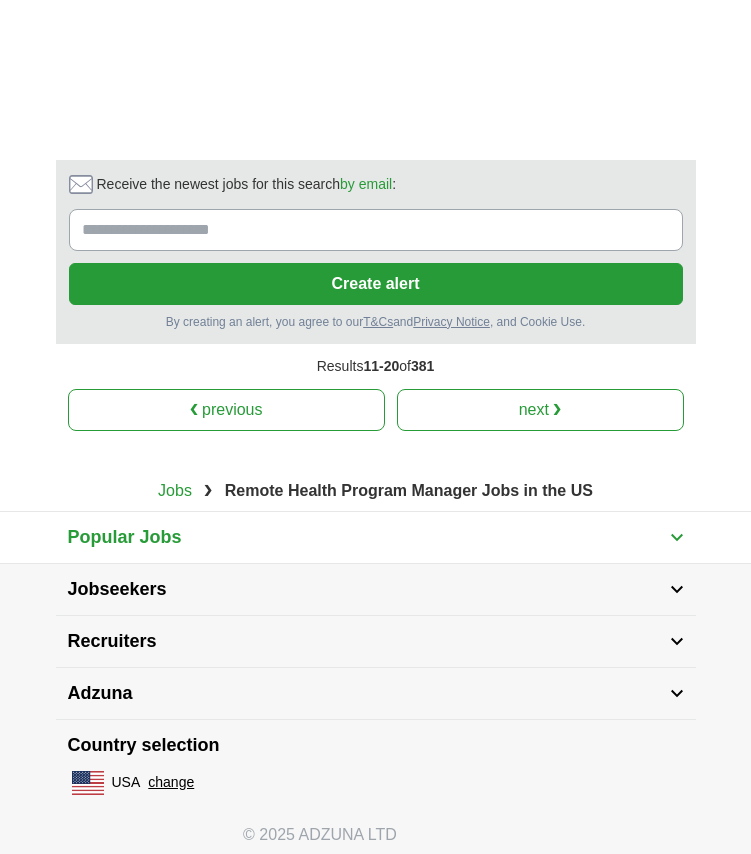 click on "next ❯" at bounding box center (540, 410) 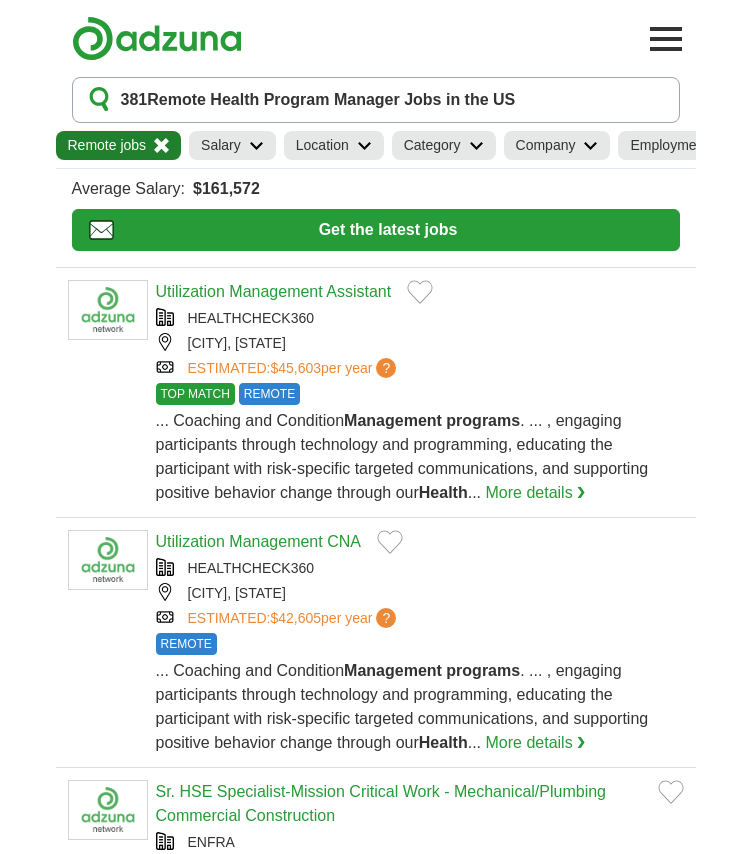 scroll, scrollTop: 0, scrollLeft: 0, axis: both 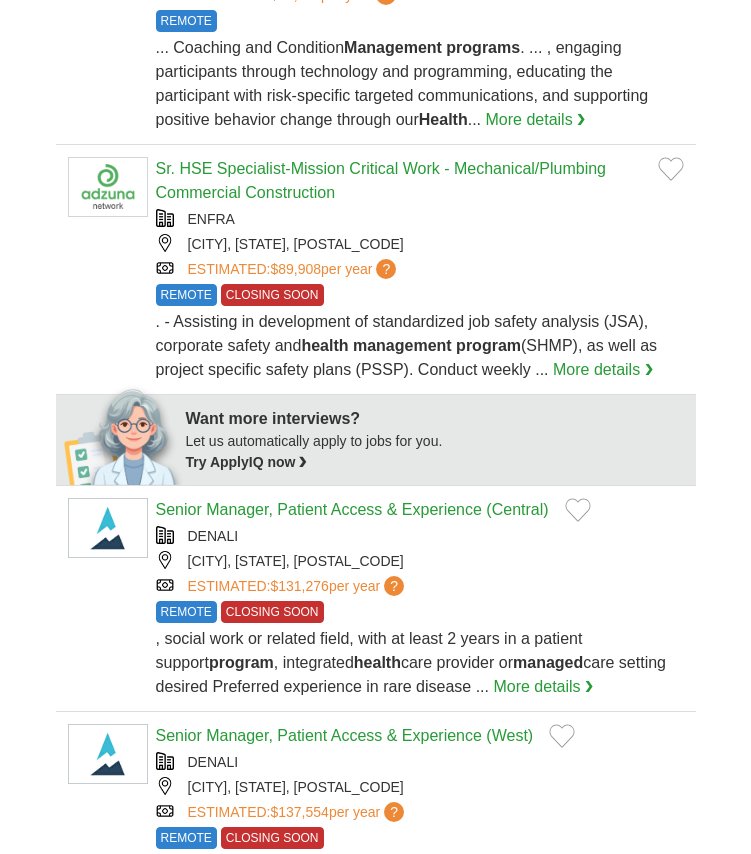 click on "ESTIMATED:
$131,276
per year
?
REMOTE CLOSING SOON" at bounding box center [420, 586] 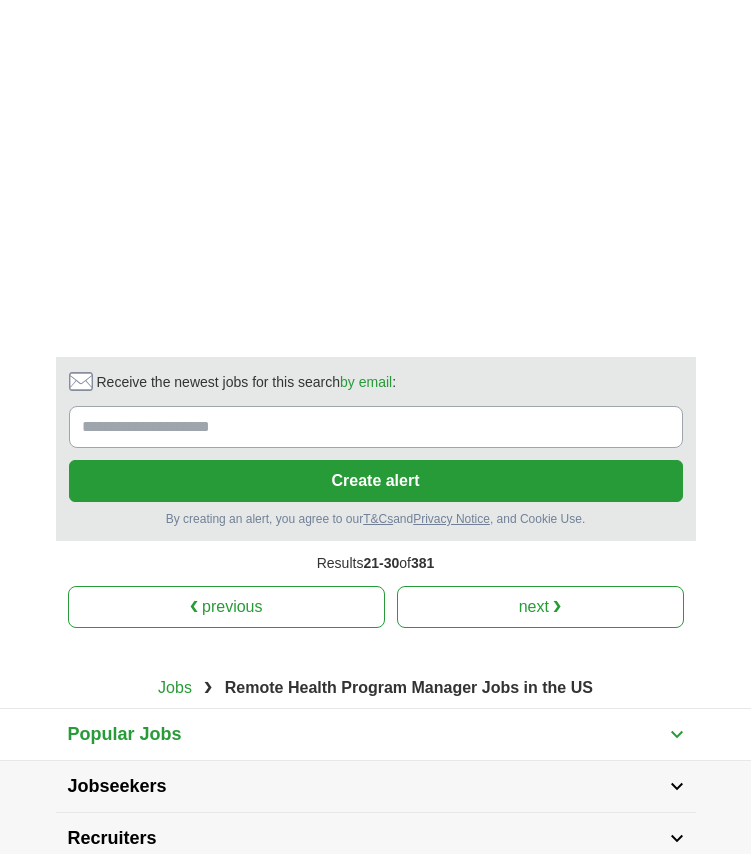 scroll, scrollTop: 4083, scrollLeft: 0, axis: vertical 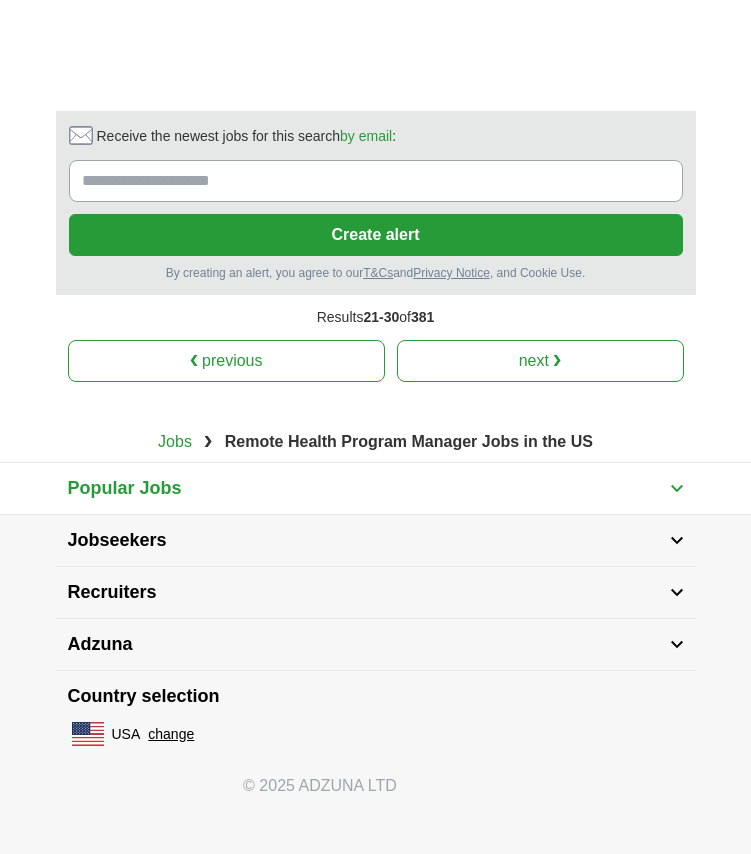 click on "next ❯" at bounding box center [540, 361] 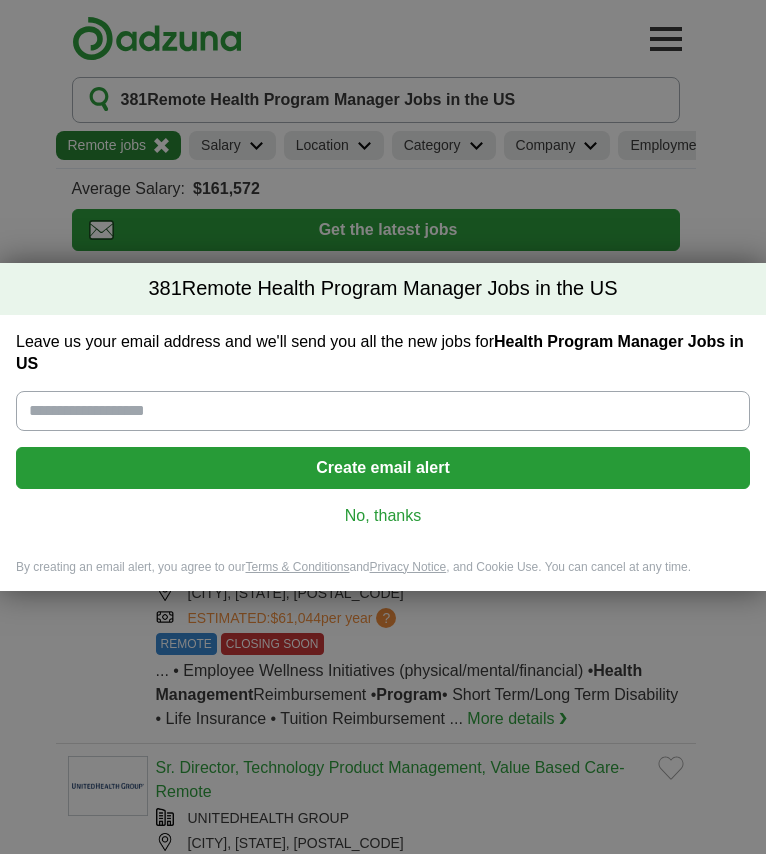 scroll, scrollTop: 0, scrollLeft: 0, axis: both 